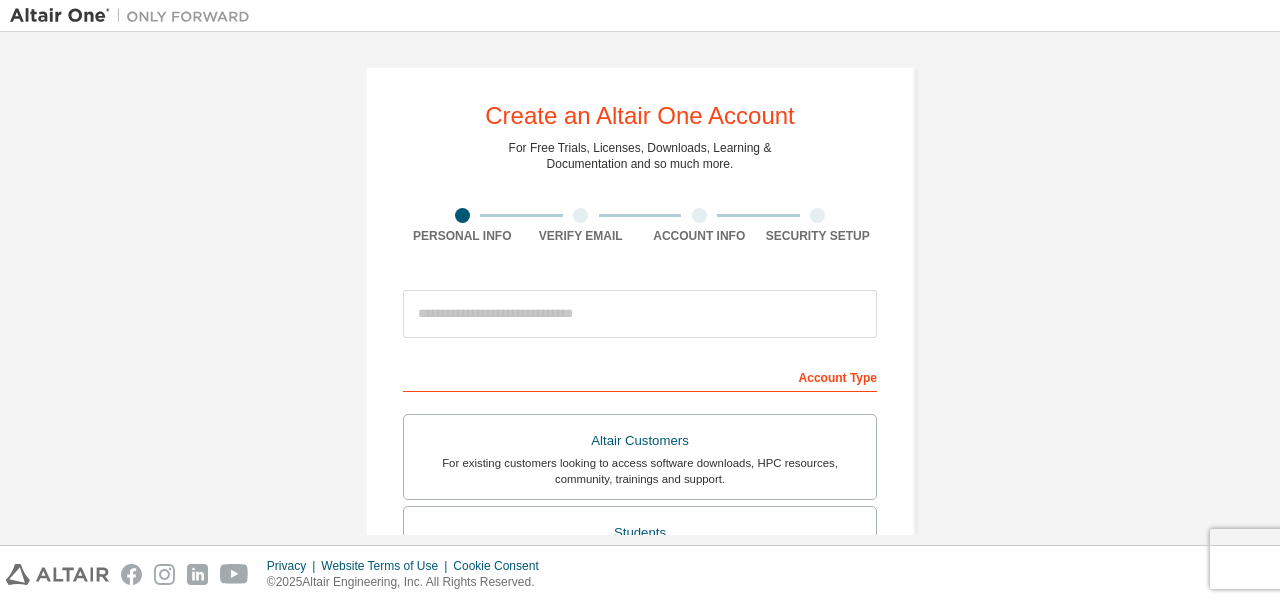 scroll, scrollTop: 0, scrollLeft: 0, axis: both 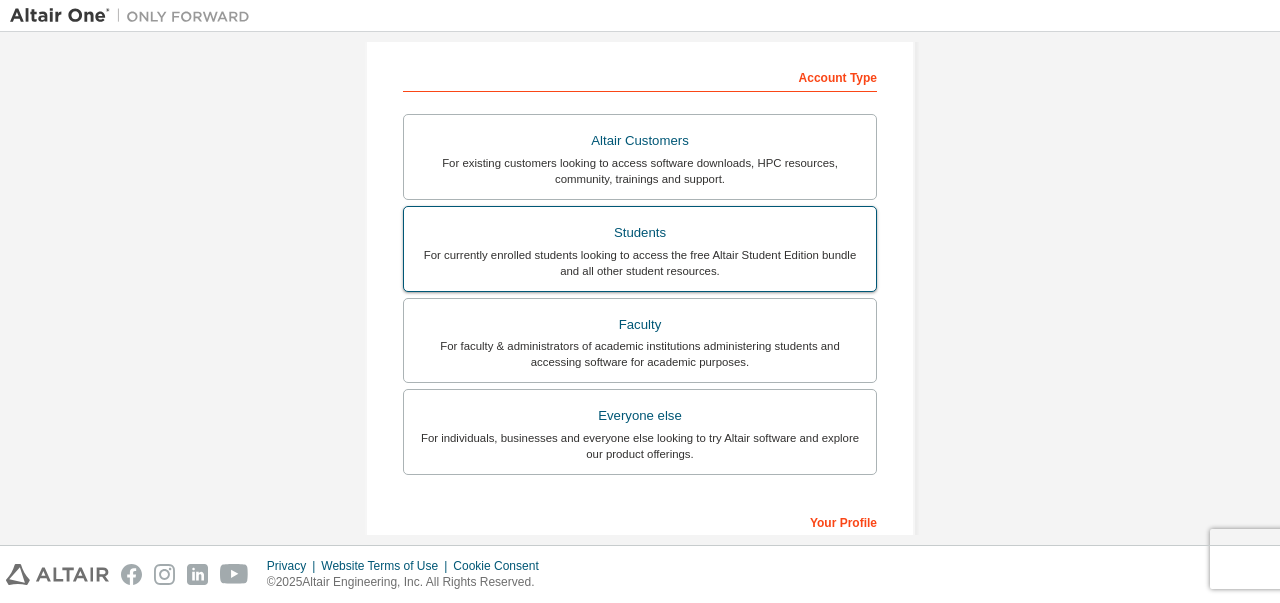 click on "For currently enrolled students looking to access the free Altair Student Edition bundle and all other student resources." at bounding box center [640, 263] 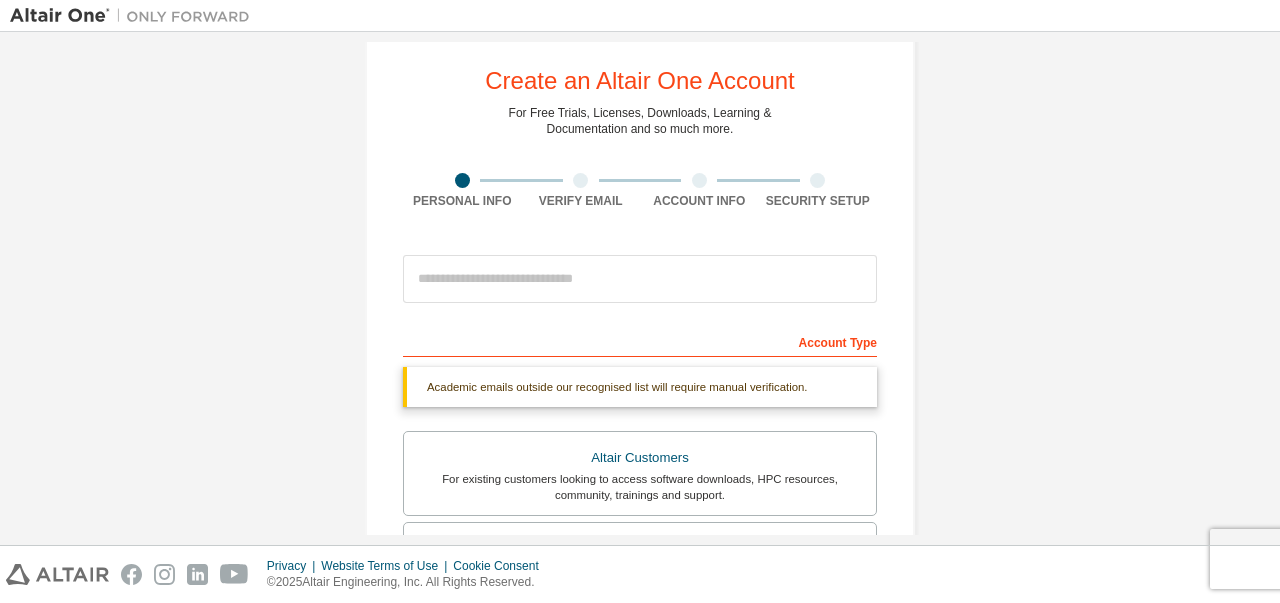 scroll, scrollTop: 12, scrollLeft: 0, axis: vertical 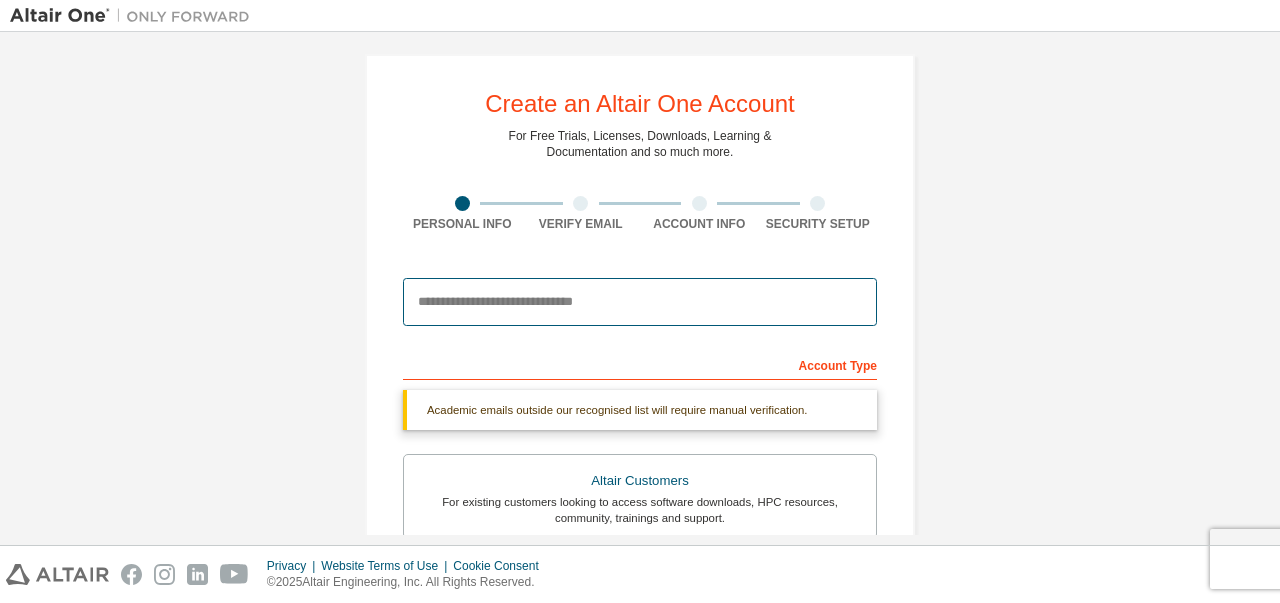 click at bounding box center [640, 302] 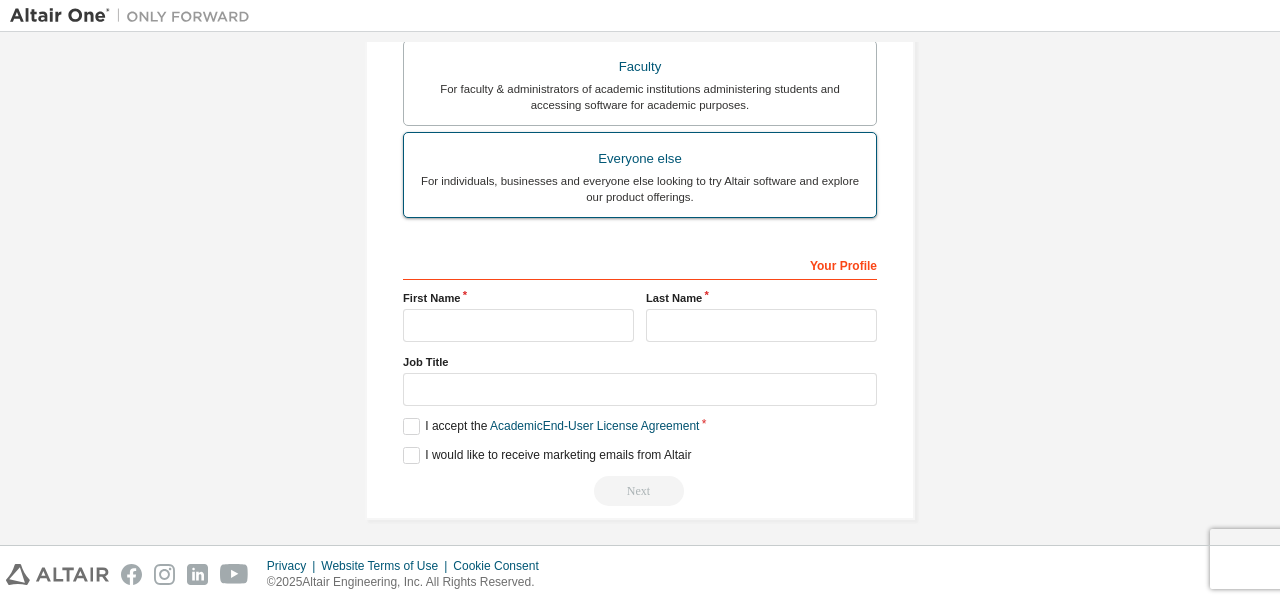 scroll, scrollTop: 612, scrollLeft: 0, axis: vertical 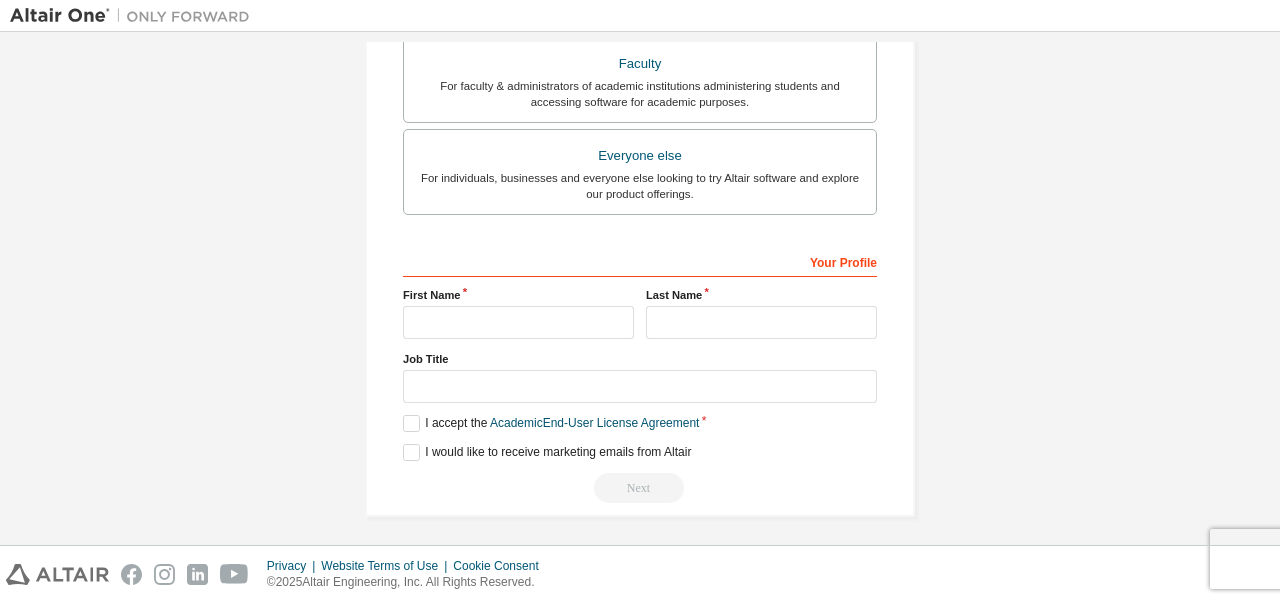 type on "**********" 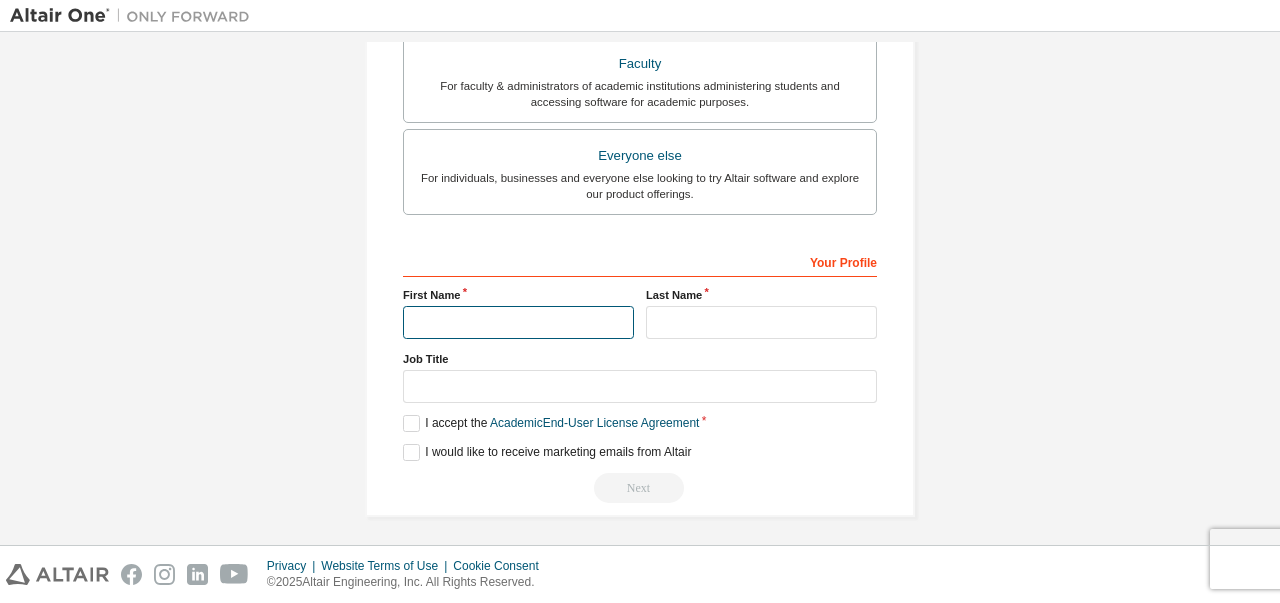 click at bounding box center [518, 322] 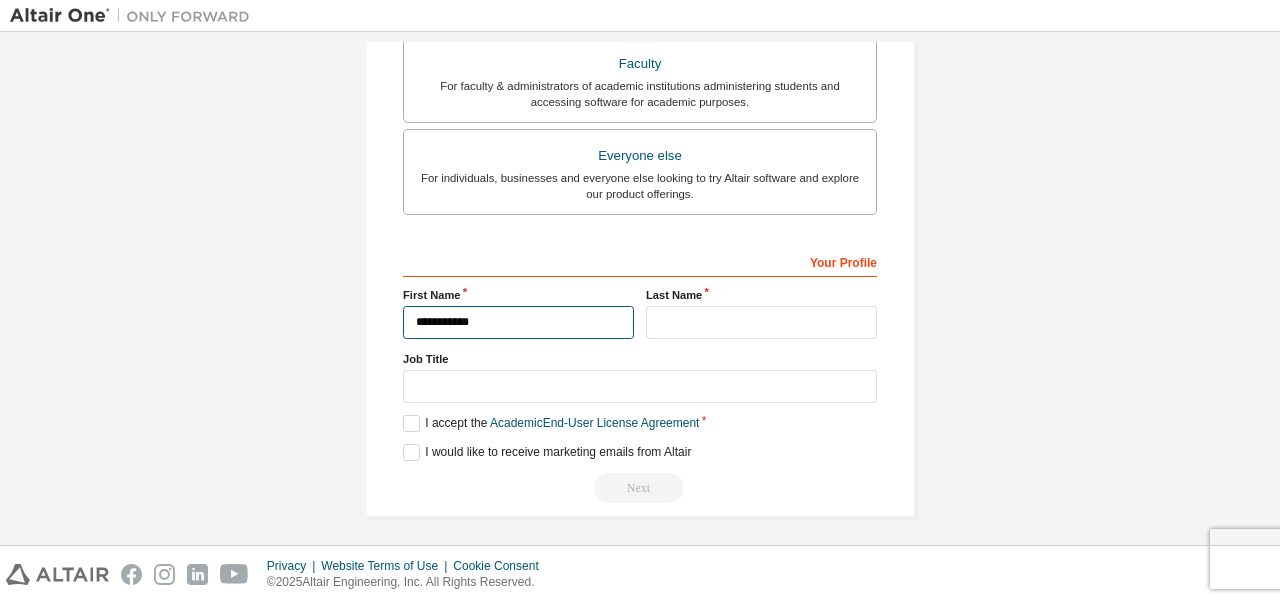 type on "**********" 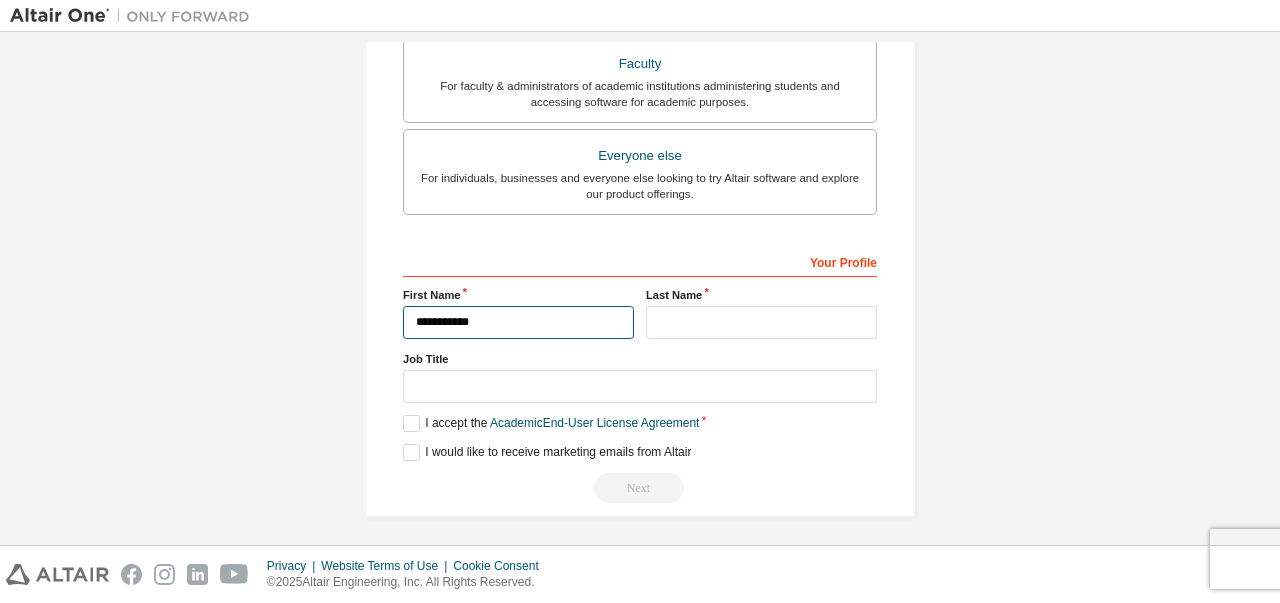 click on "**********" at bounding box center (518, 322) 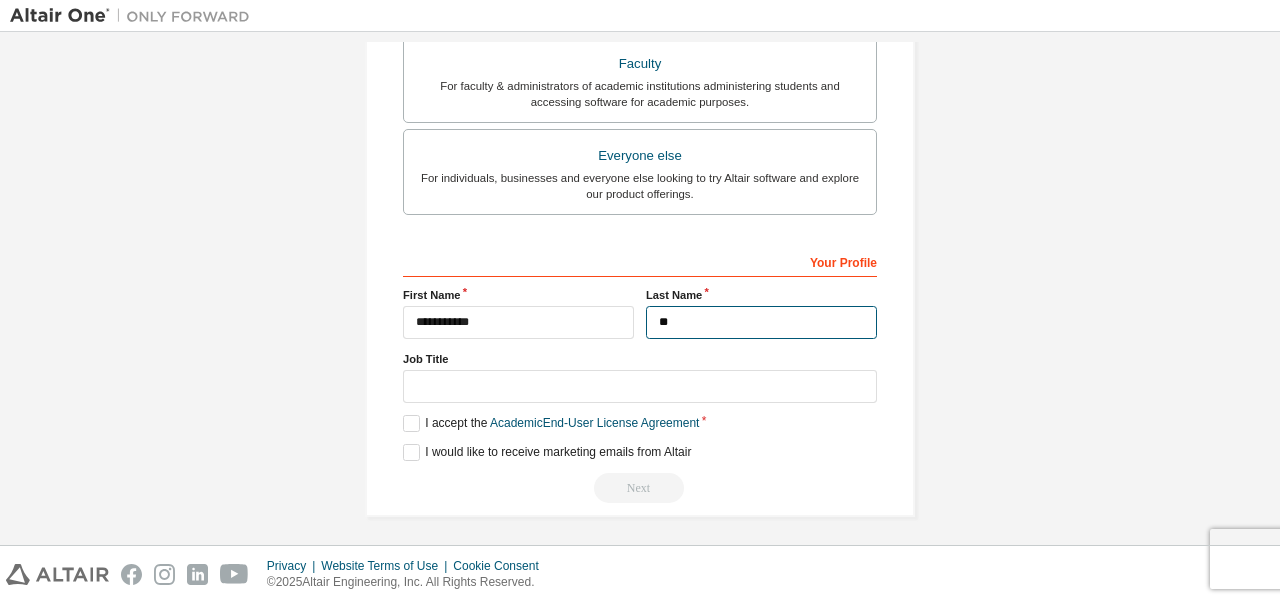 type on "*" 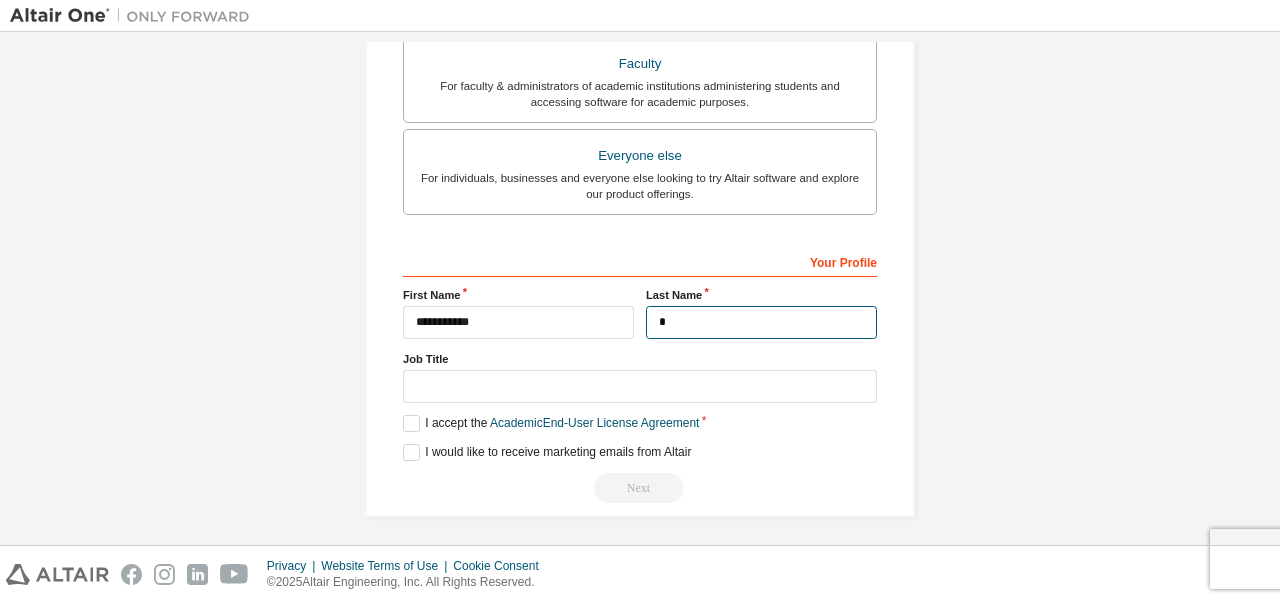click on "*" at bounding box center (761, 322) 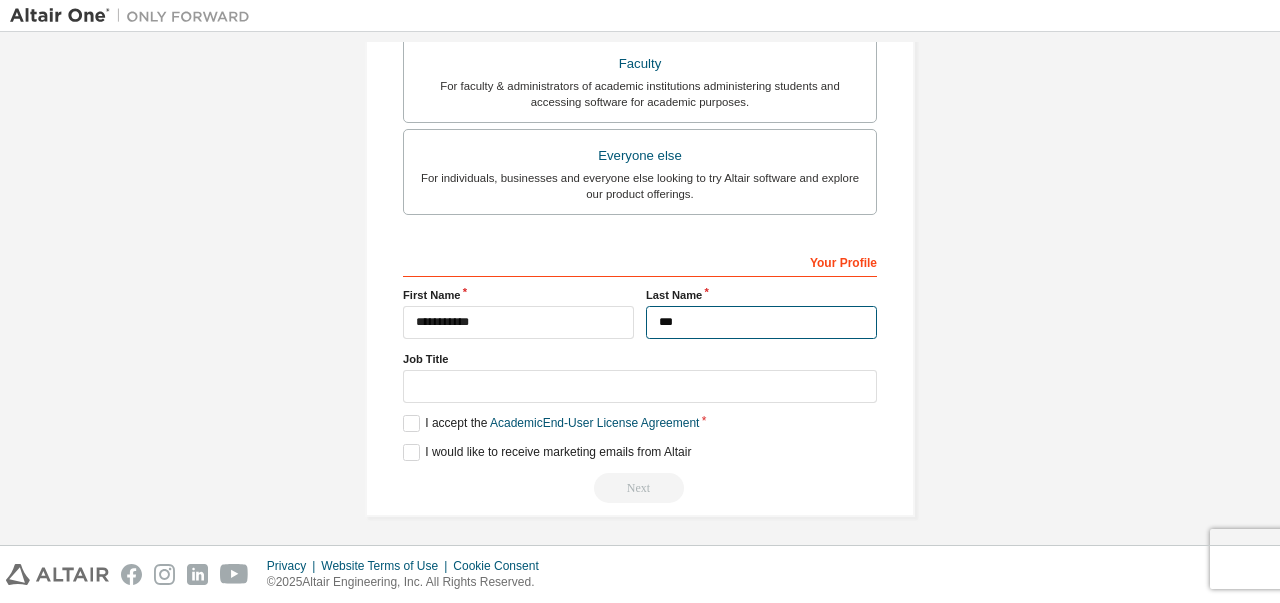 click on "***" at bounding box center [761, 322] 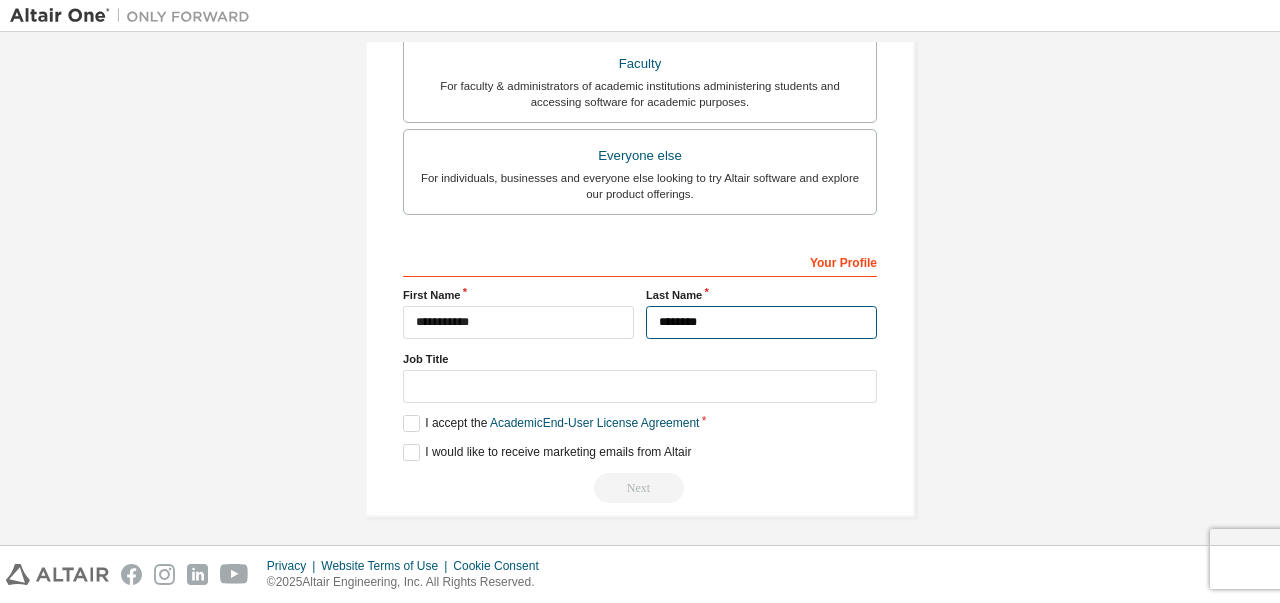 type on "********" 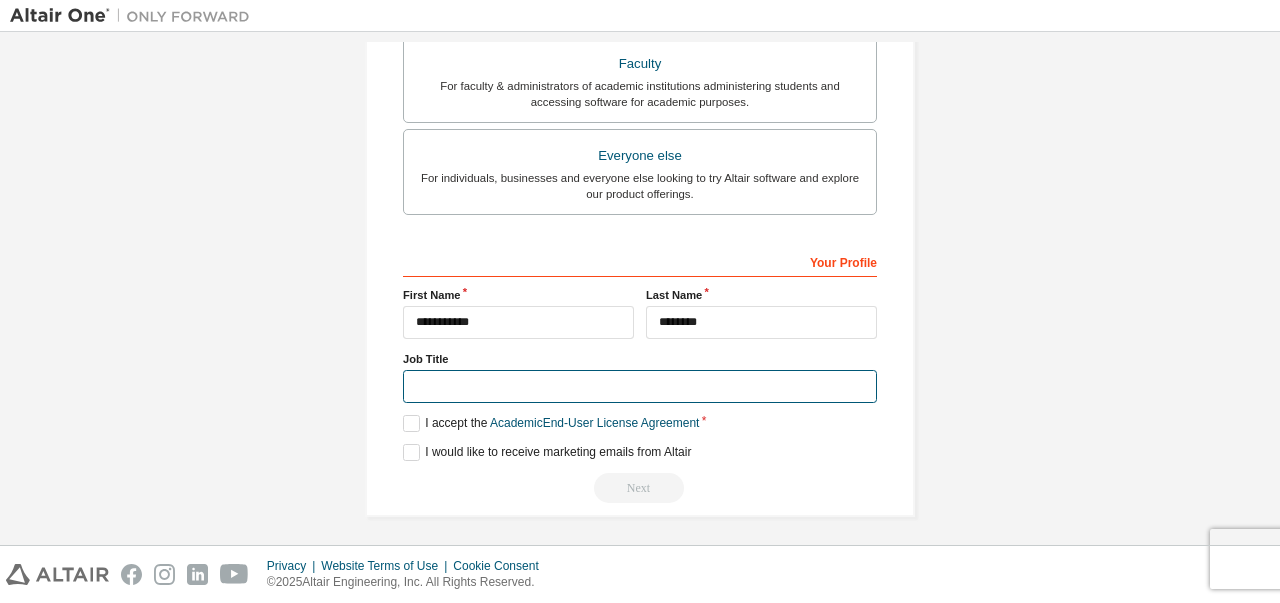 click at bounding box center [640, 386] 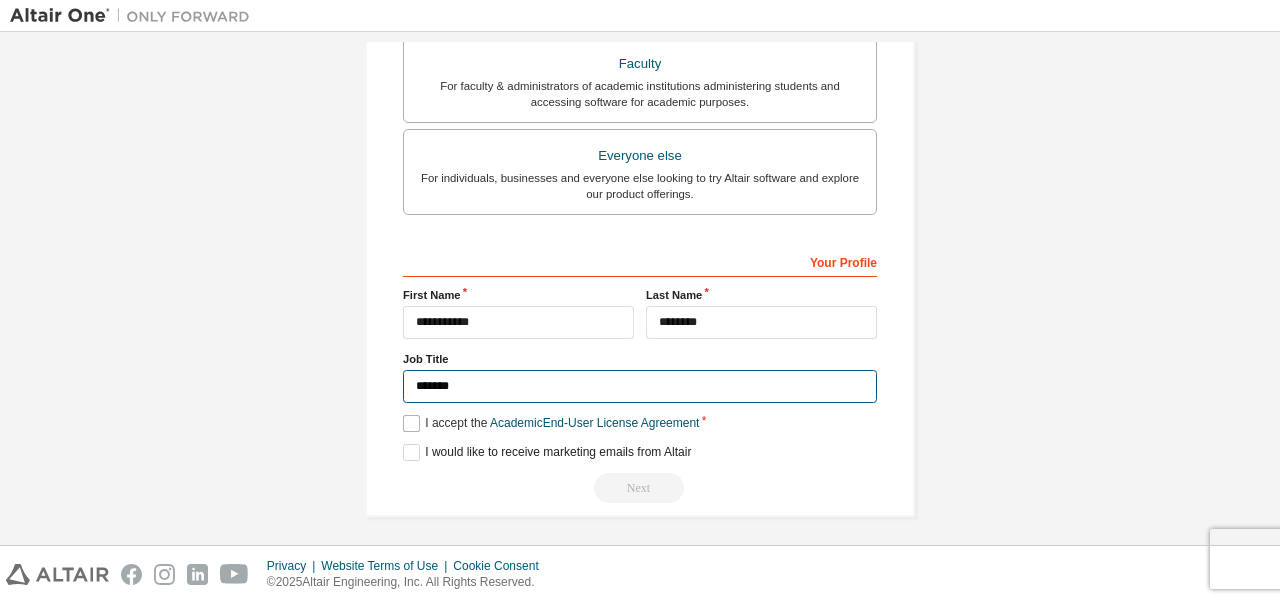 type on "*******" 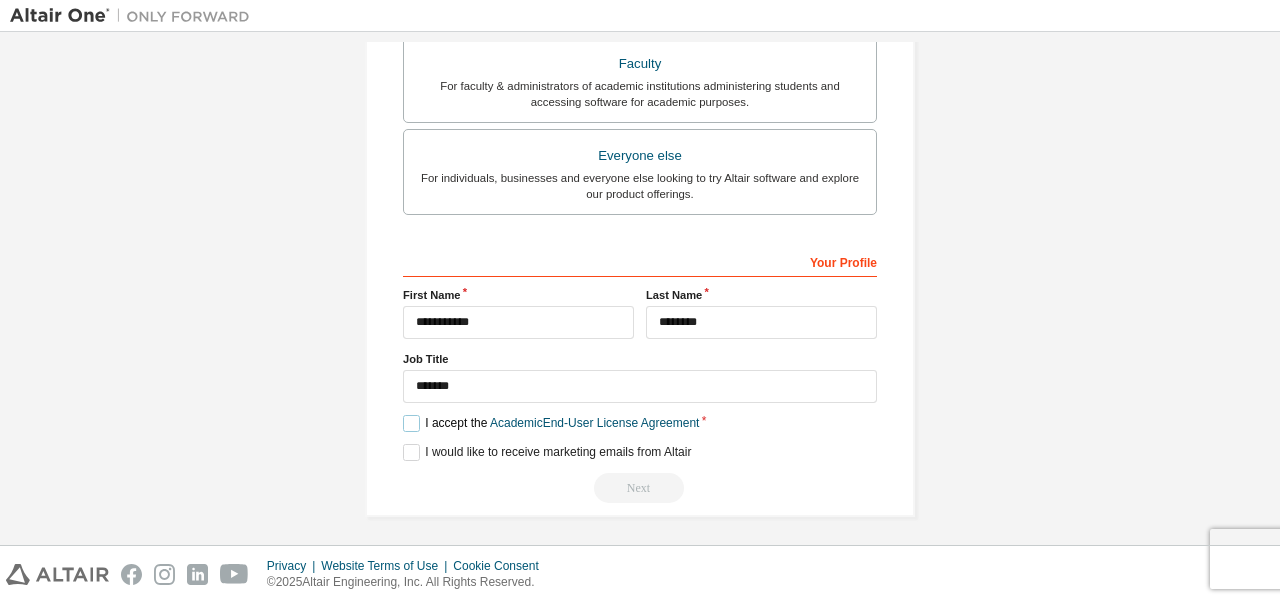 click on "I accept the   Academic   End-User License Agreement" at bounding box center (551, 423) 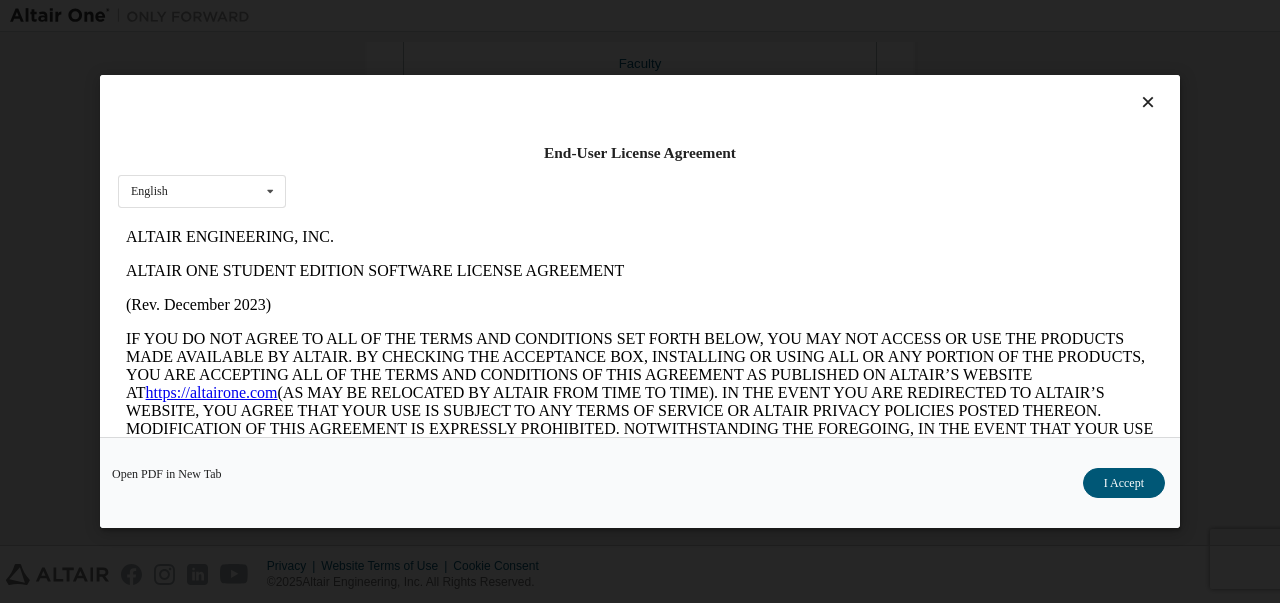 scroll, scrollTop: 0, scrollLeft: 0, axis: both 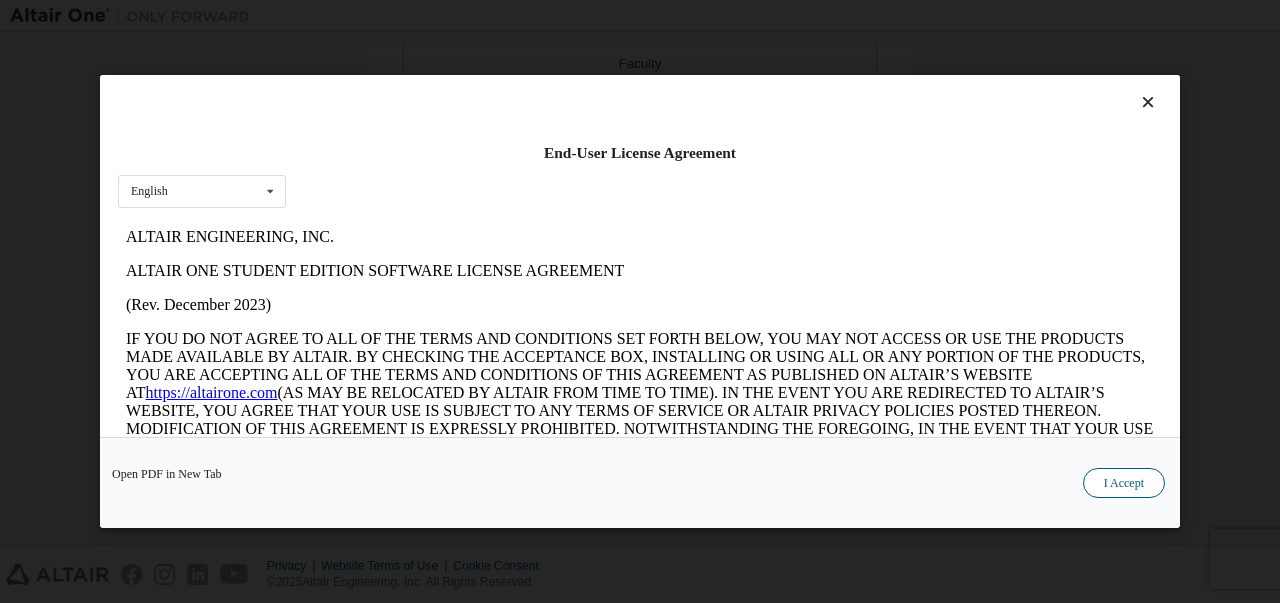 click on "I Accept" at bounding box center (1124, 483) 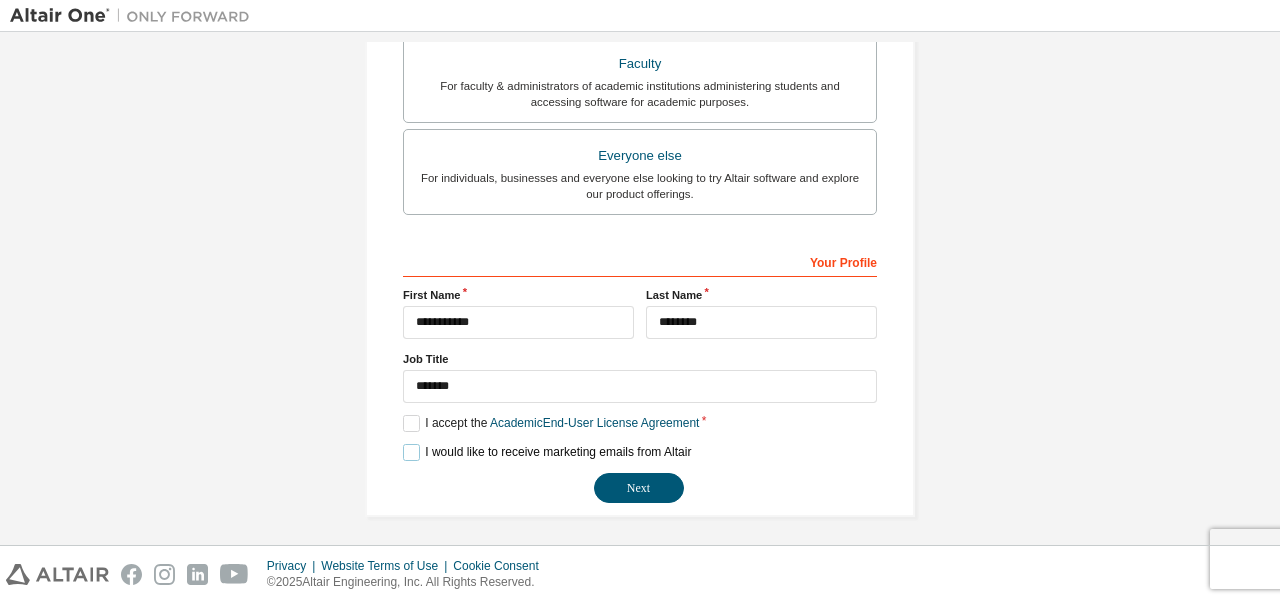 click on "I would like to receive marketing emails from Altair" at bounding box center (547, 452) 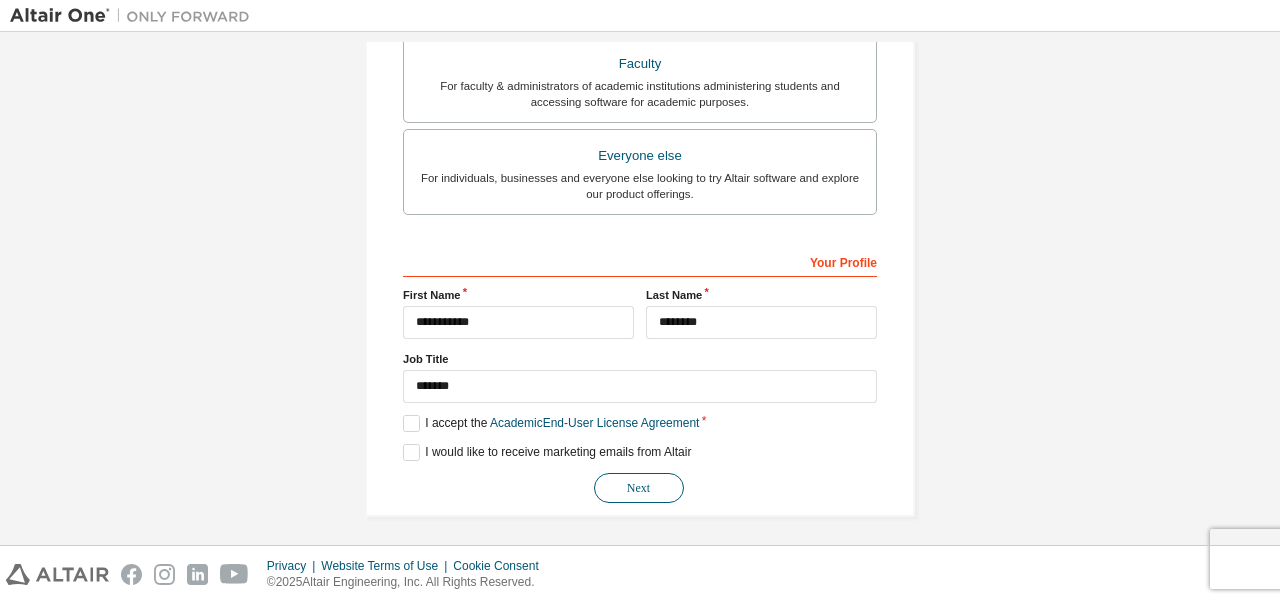 click on "Next" at bounding box center [639, 488] 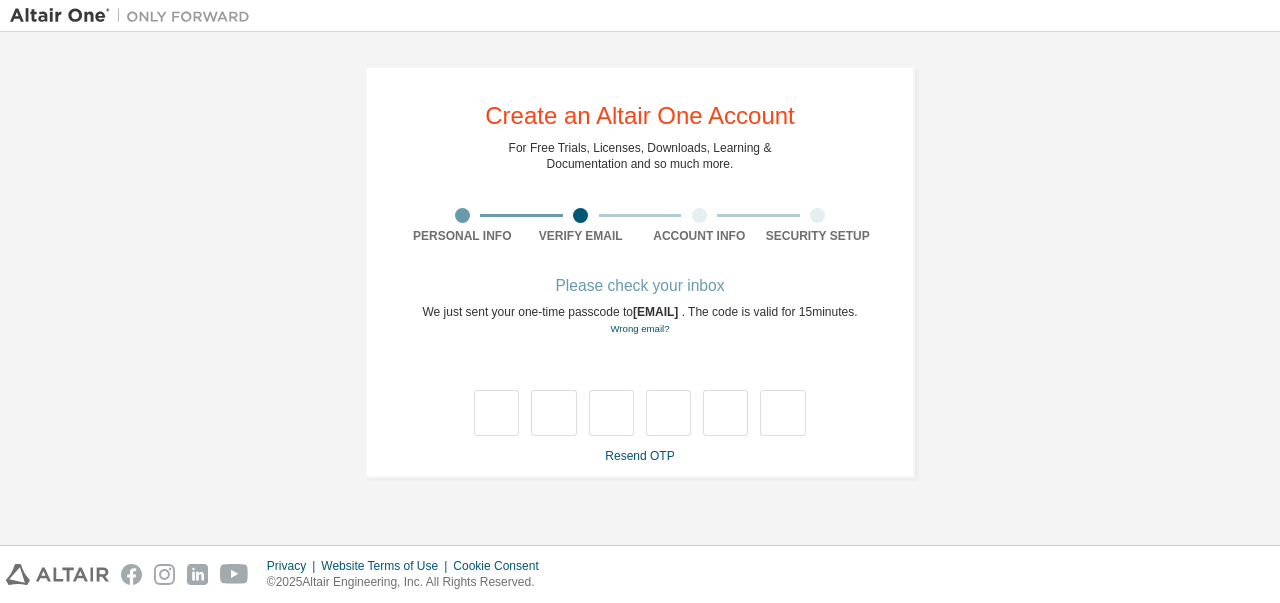 scroll, scrollTop: 0, scrollLeft: 0, axis: both 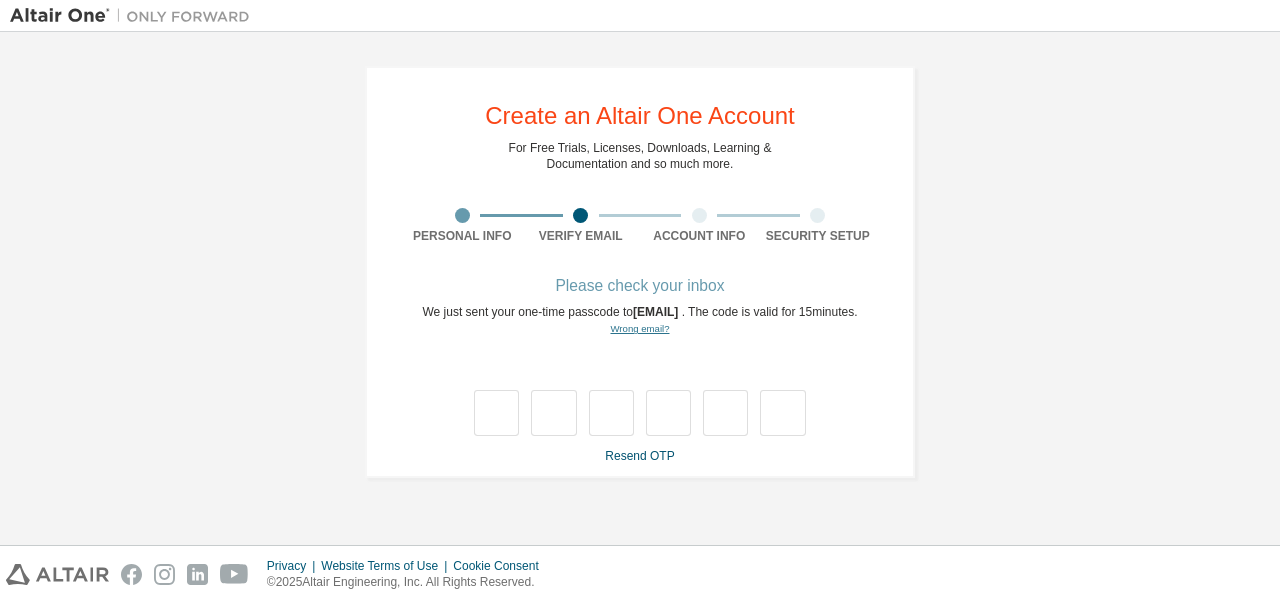 click on "Wrong email?" at bounding box center [639, 328] 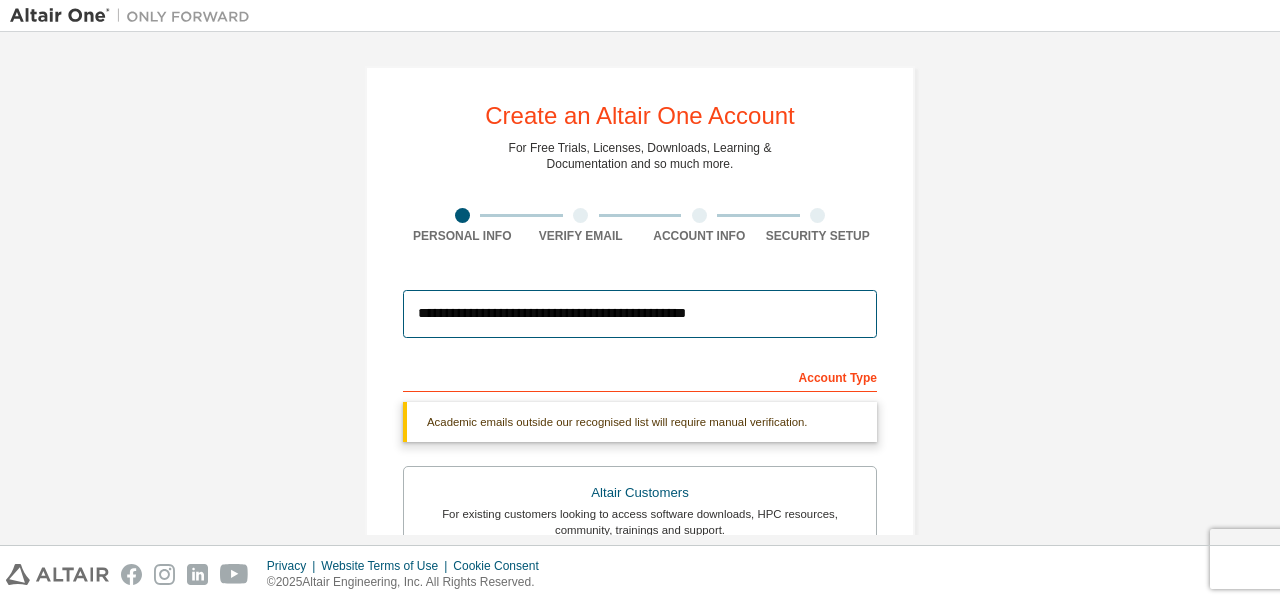 click on "**********" at bounding box center [640, 314] 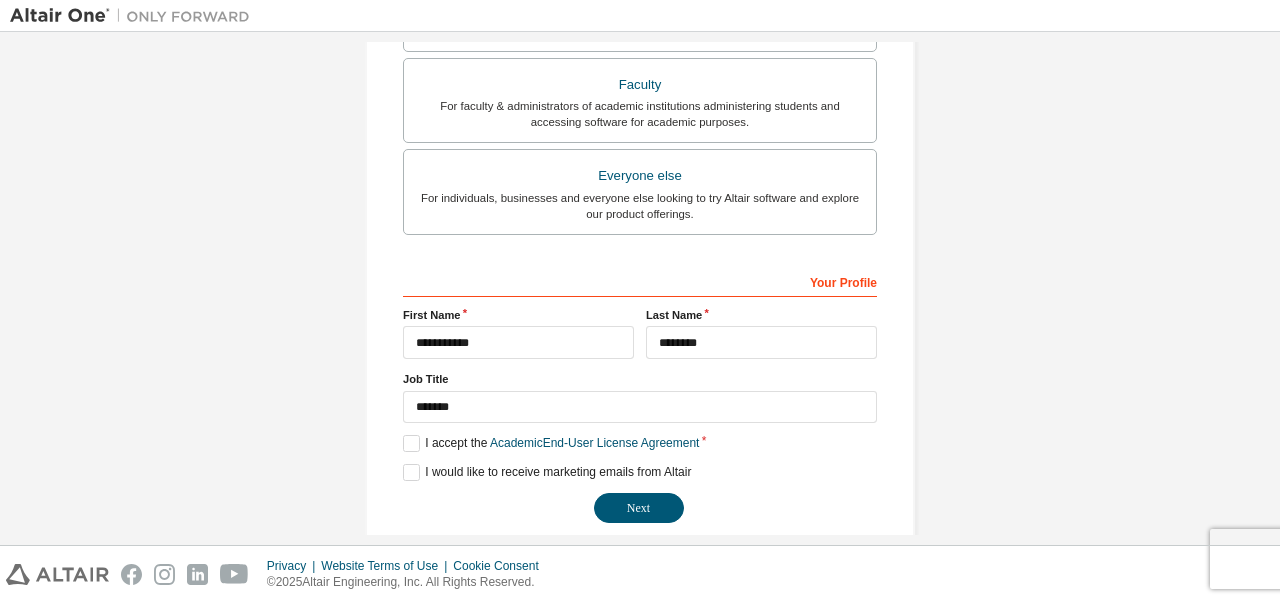 scroll, scrollTop: 560, scrollLeft: 0, axis: vertical 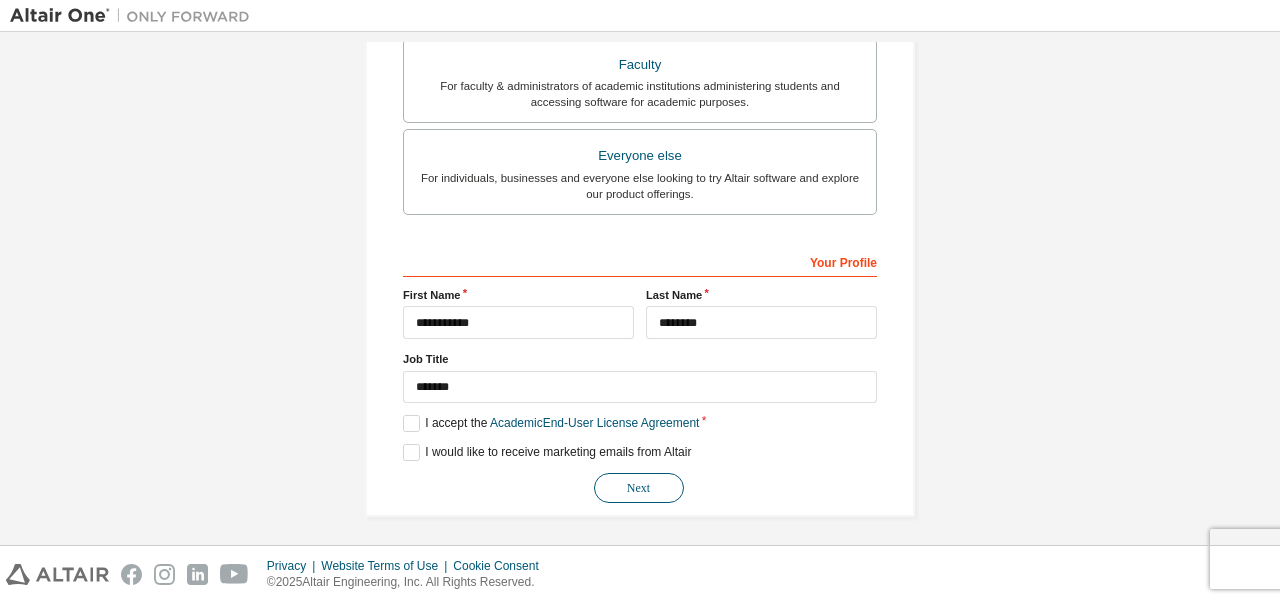 type on "**********" 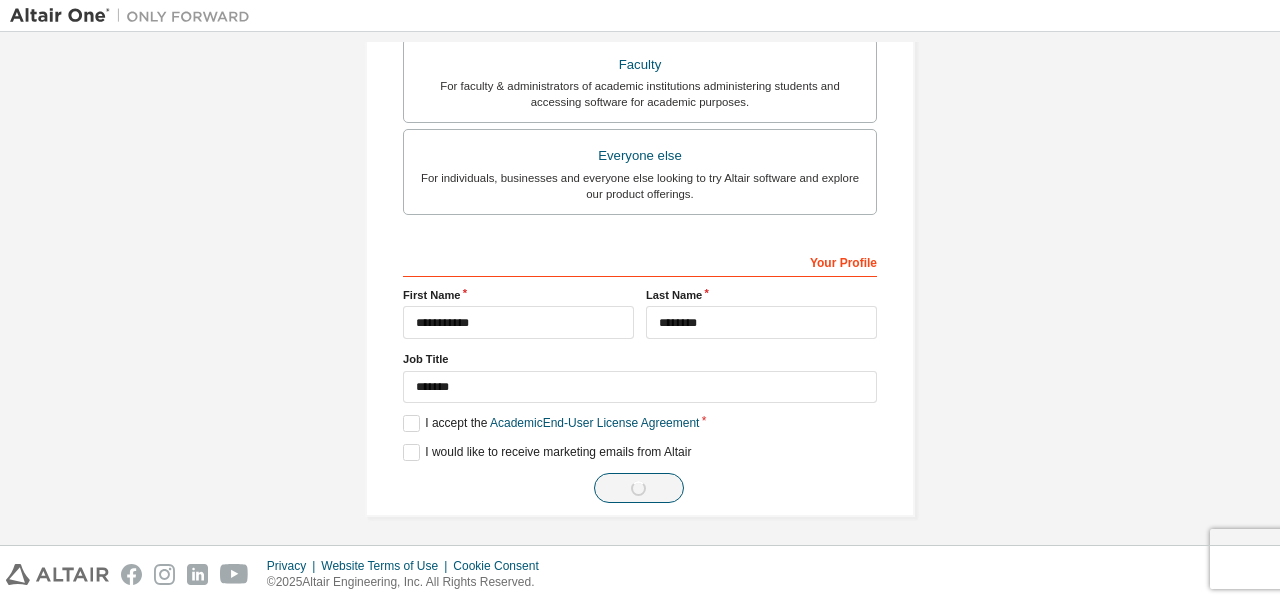 scroll, scrollTop: 0, scrollLeft: 0, axis: both 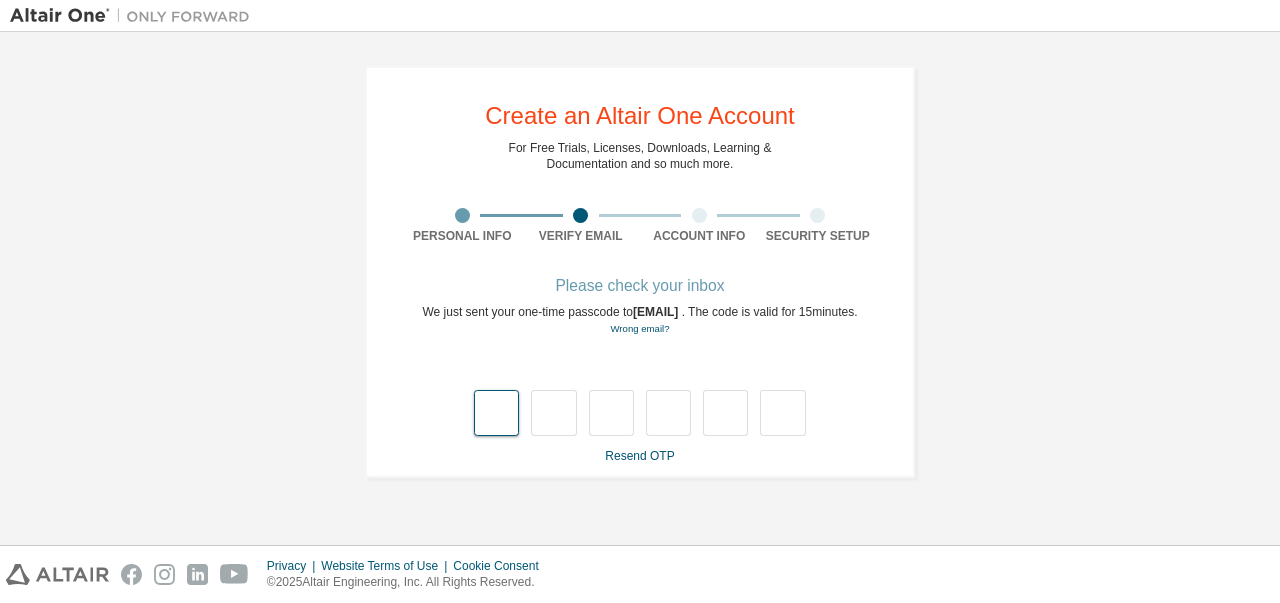 type on "*" 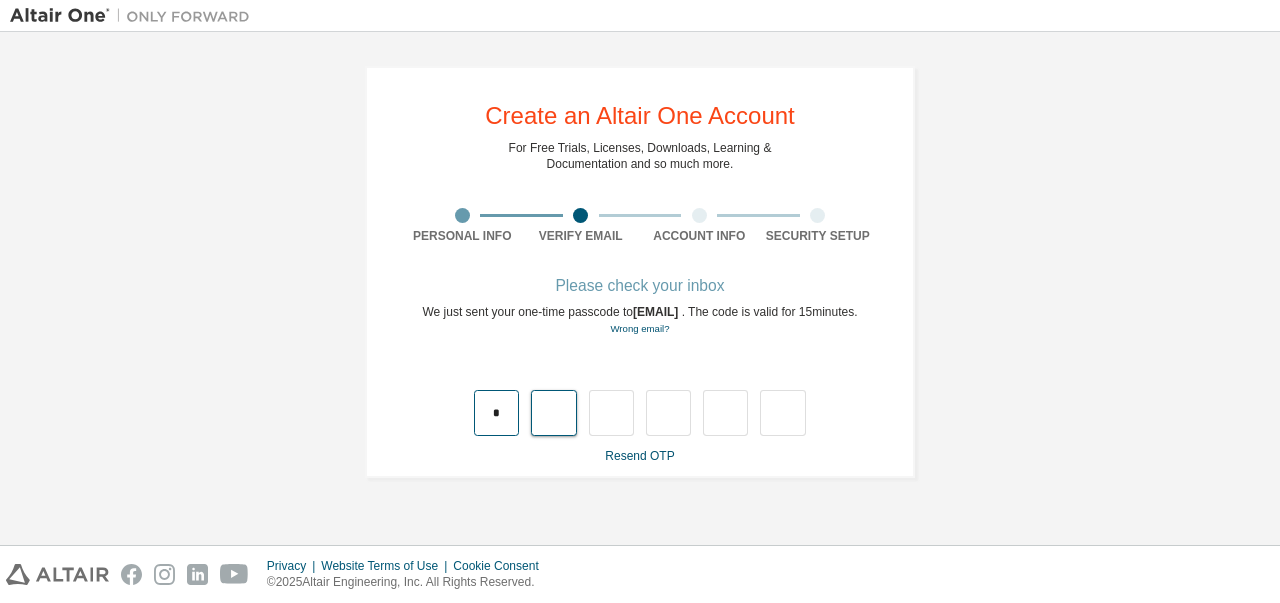 type on "*" 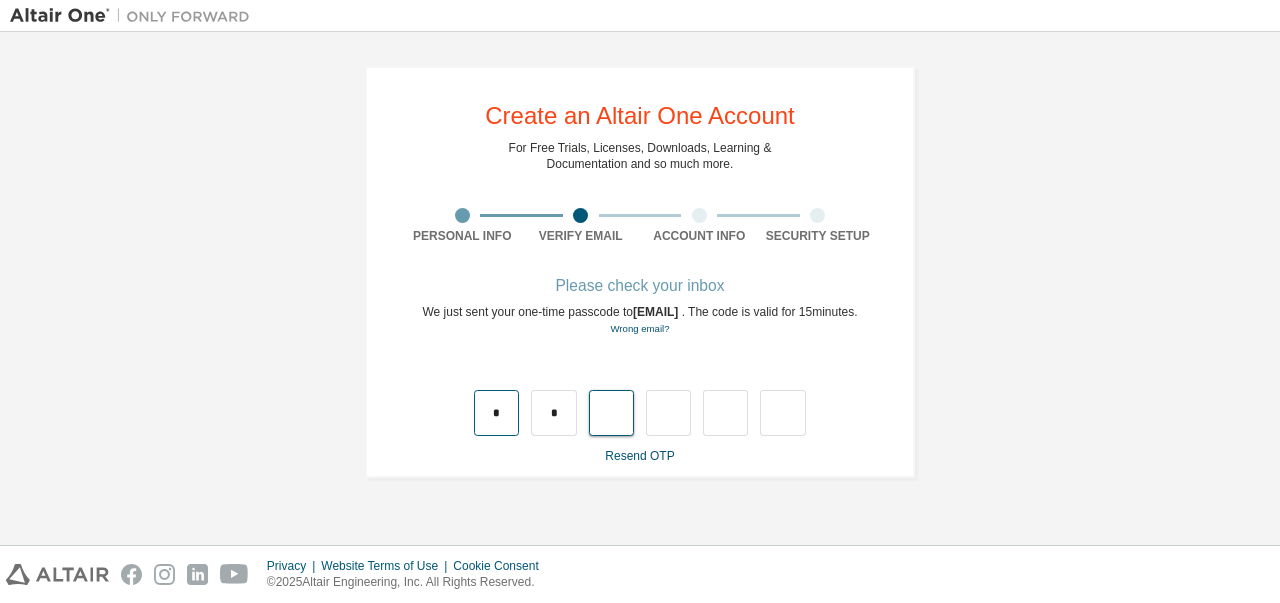 type on "*" 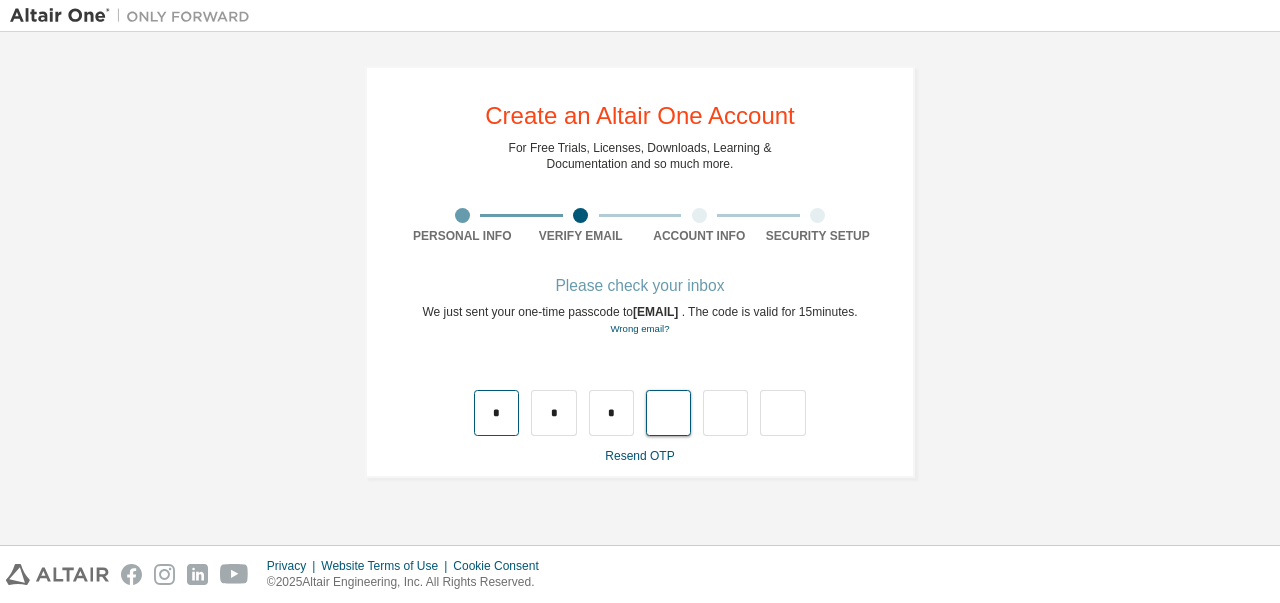type on "*" 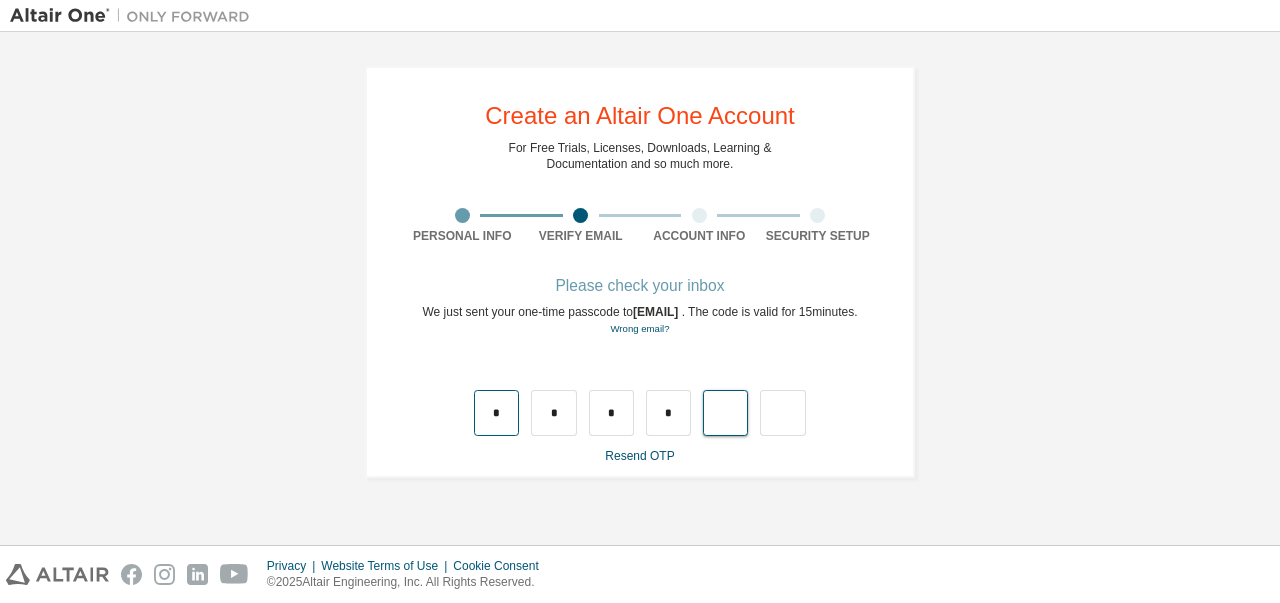 type on "*" 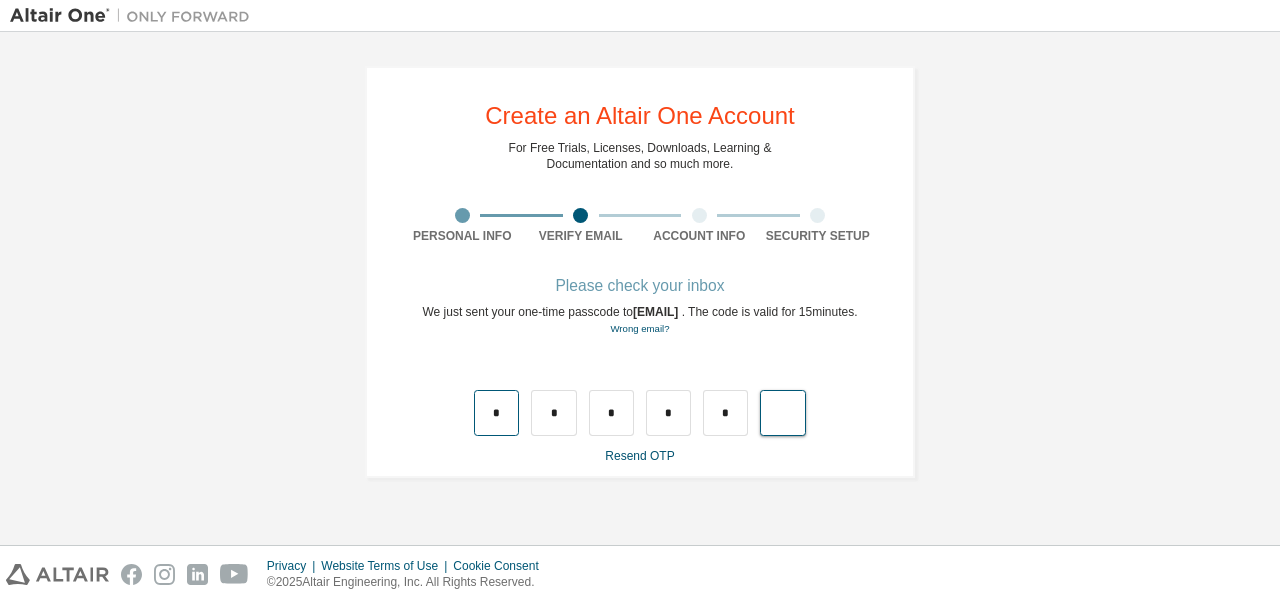 type on "*" 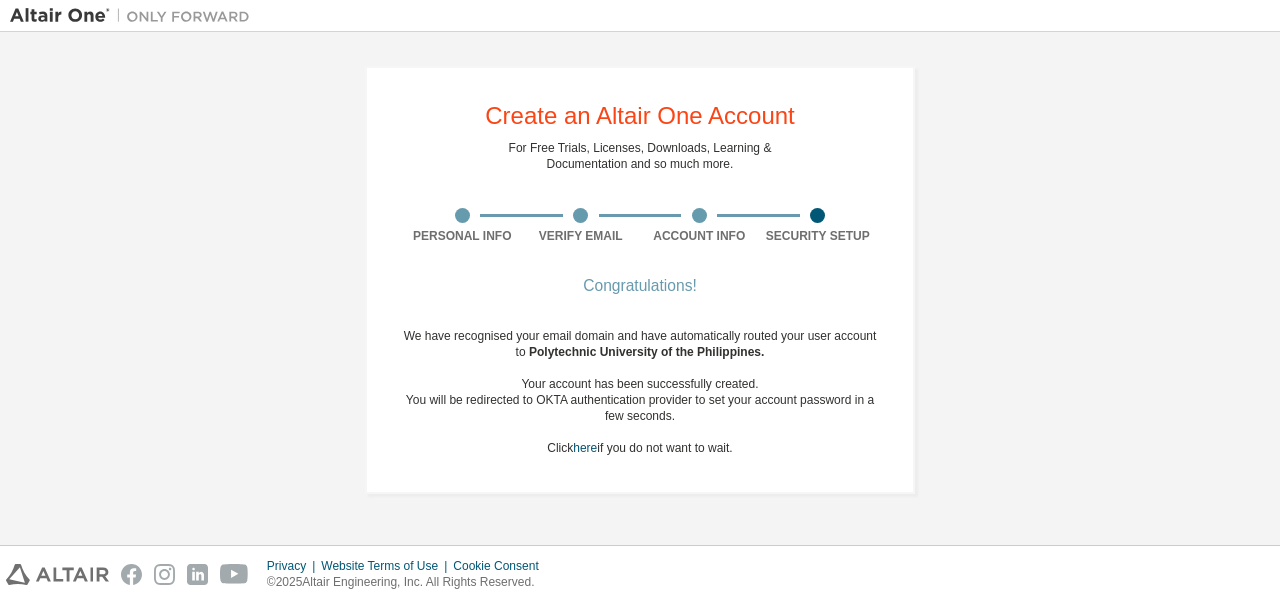 click on "Congratulations! We have recognised your email domain and have automatically routed your user account to [ORGANIZATION] . Your account has been successfully created. You will be redirected to OKTA authentication provider to set your account password in a few seconds. Click here if you do not want to wait." at bounding box center [640, 380] 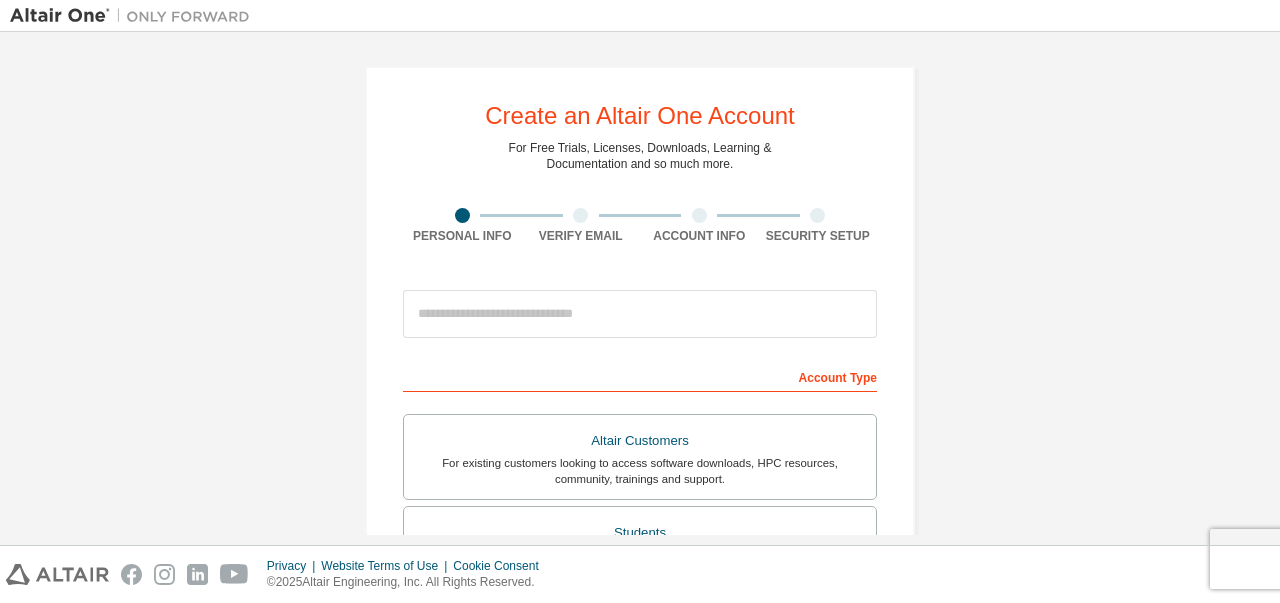 scroll, scrollTop: 0, scrollLeft: 0, axis: both 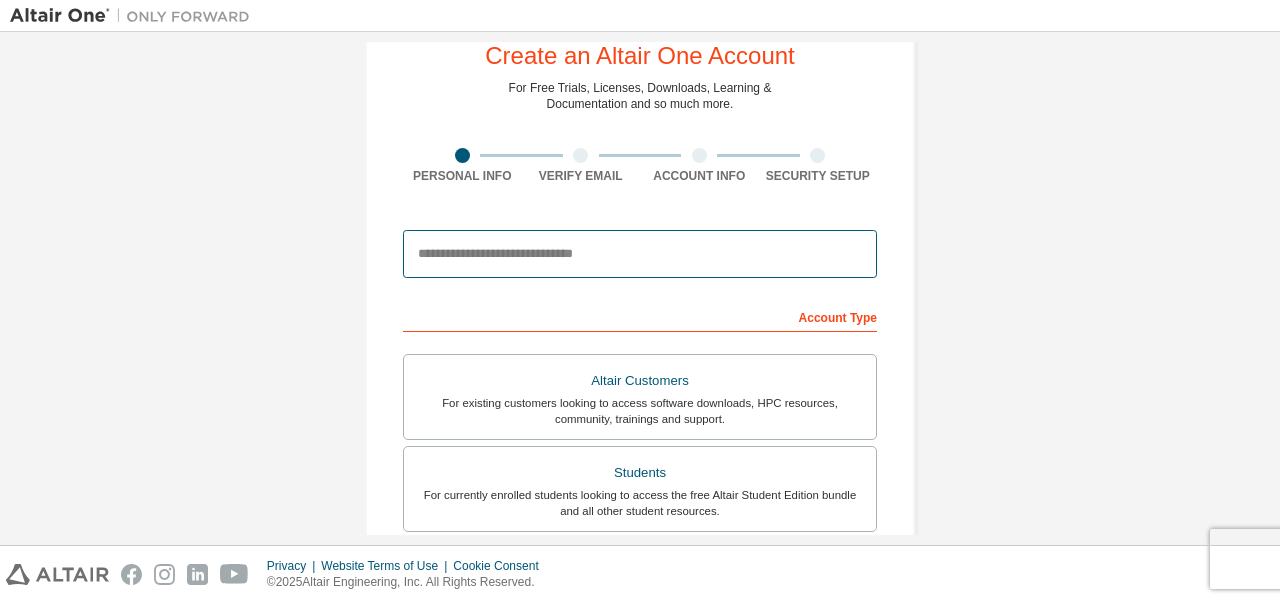 click at bounding box center (640, 254) 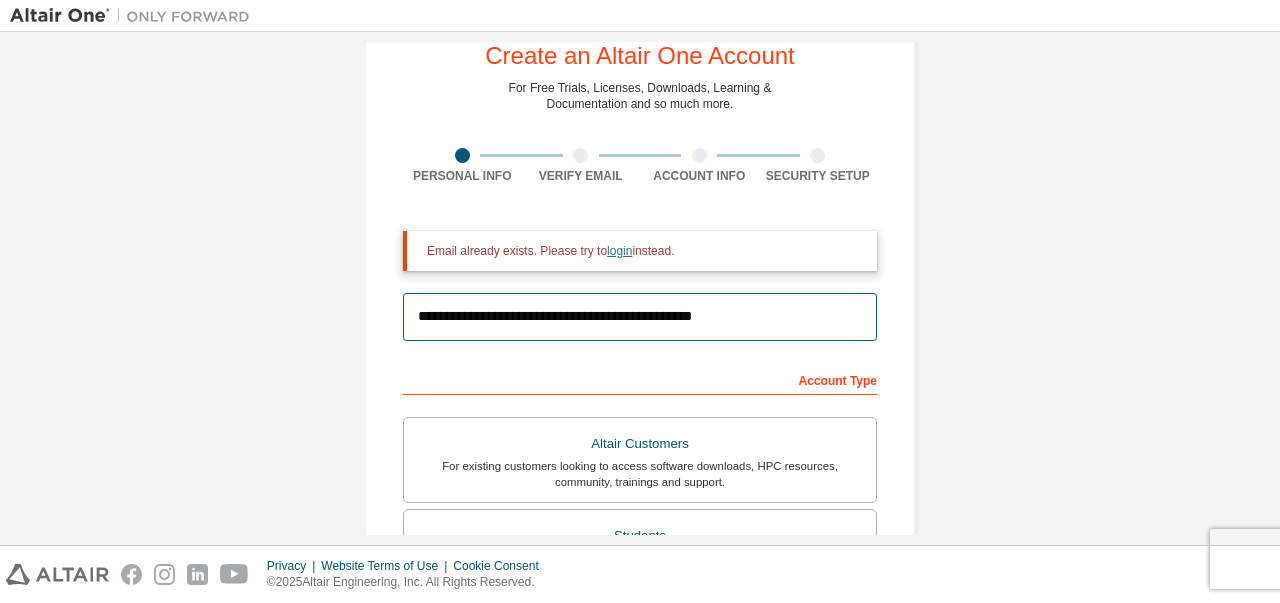 type on "**********" 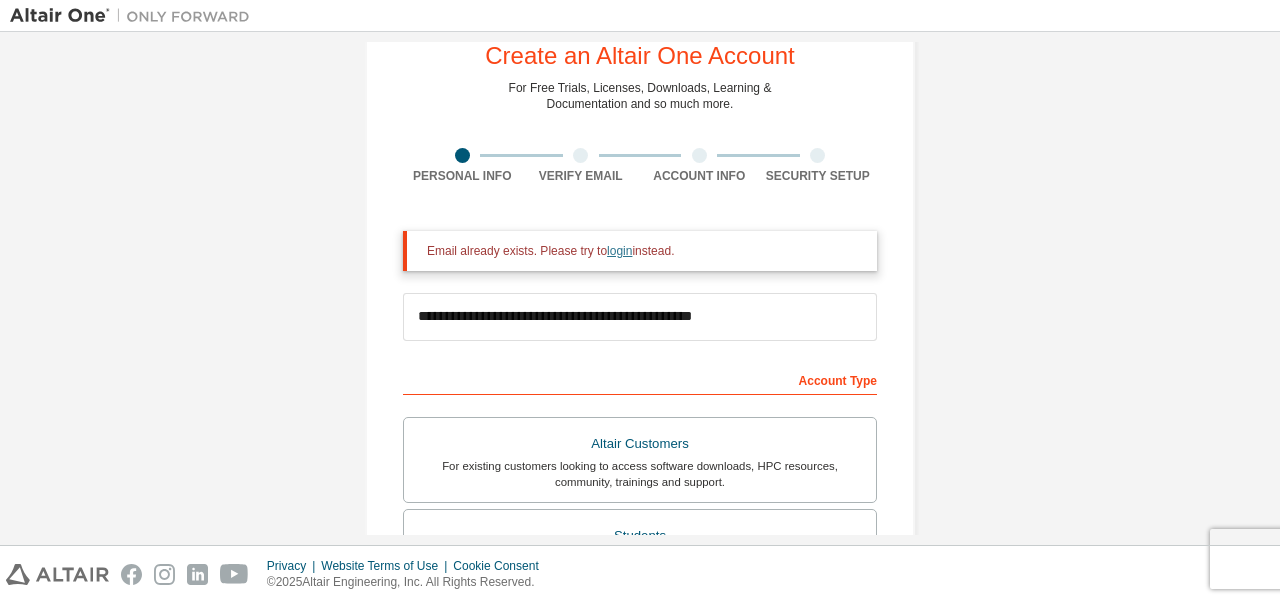 click on "login" at bounding box center (619, 251) 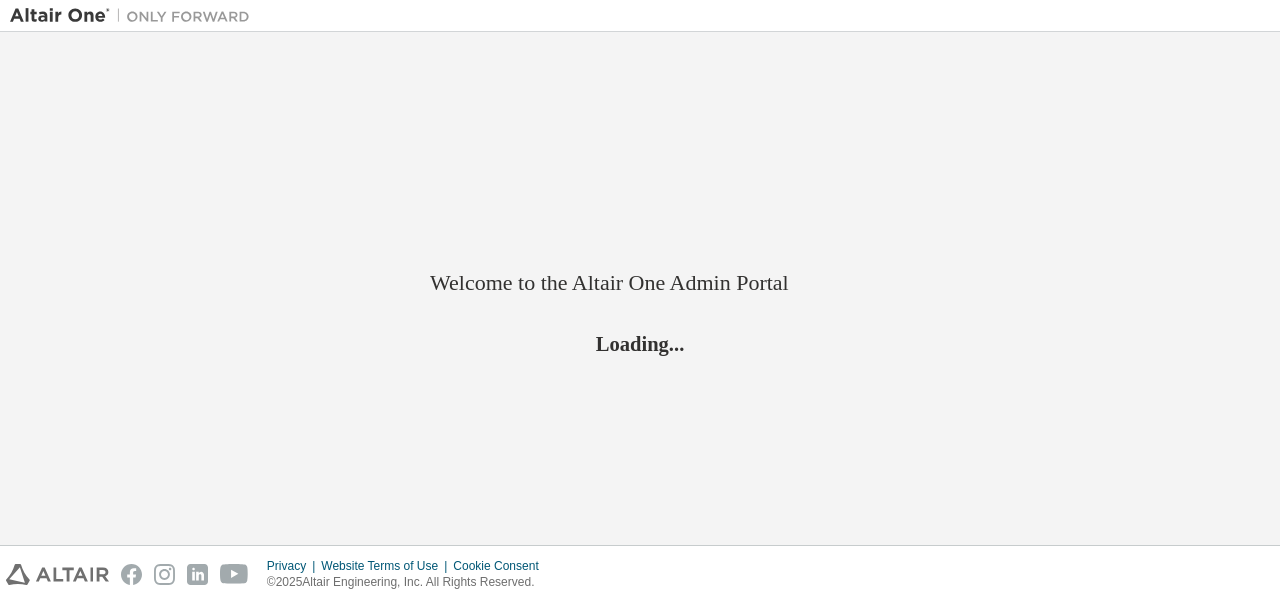 scroll, scrollTop: 0, scrollLeft: 0, axis: both 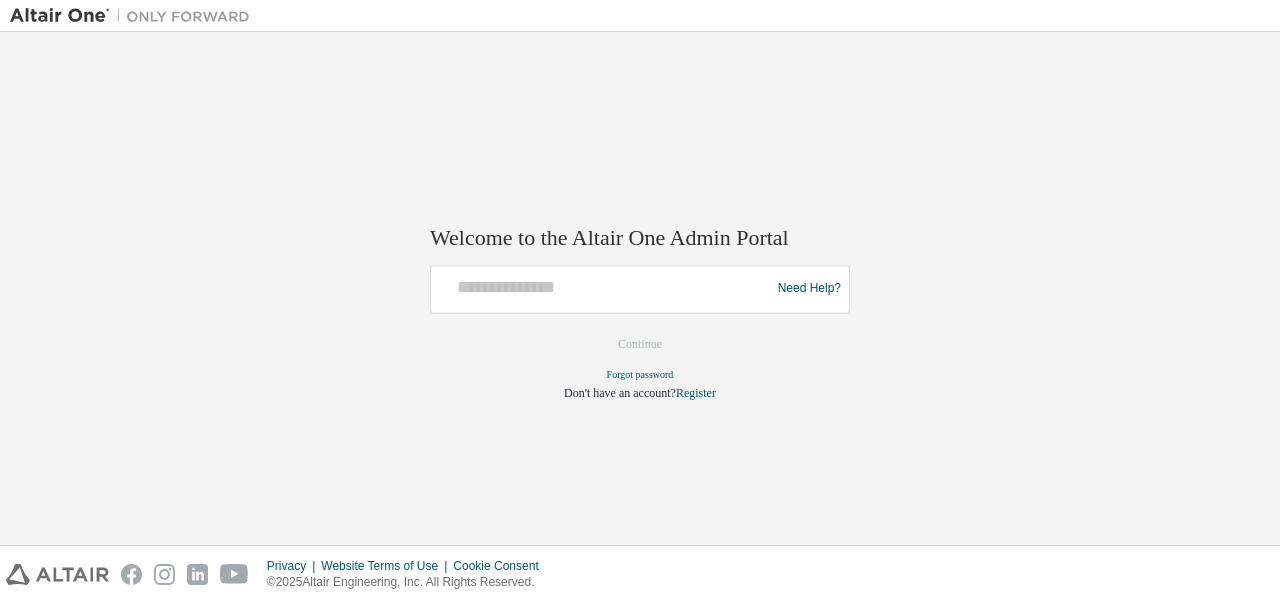 click on "Need Help?" at bounding box center (640, 289) 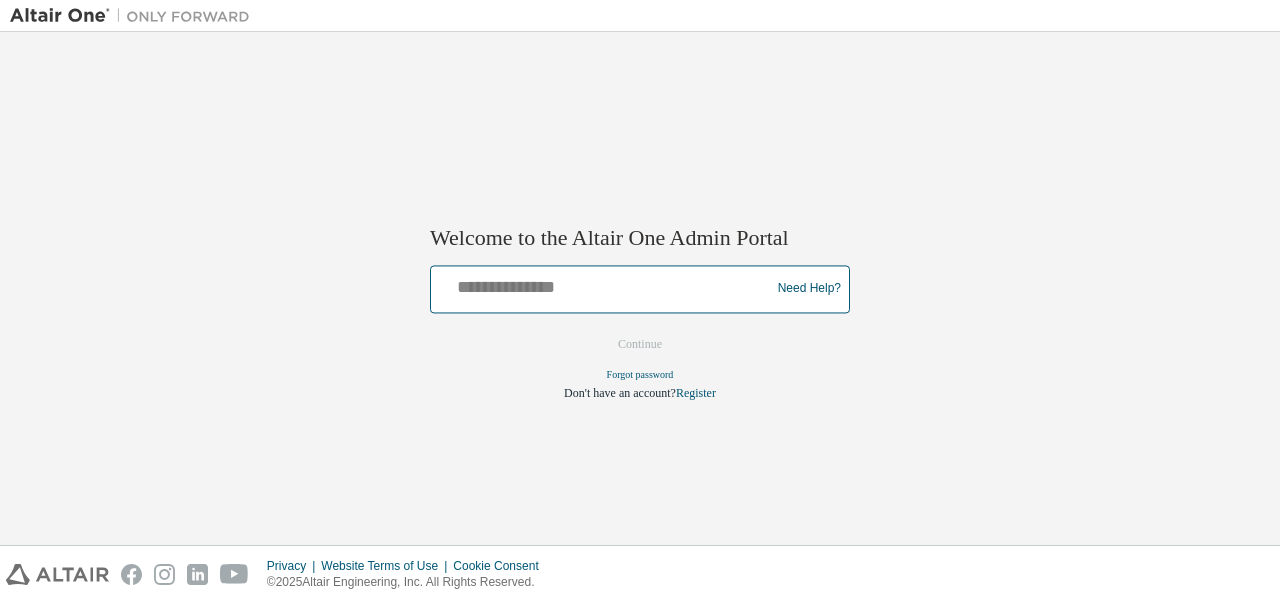 click at bounding box center (603, 284) 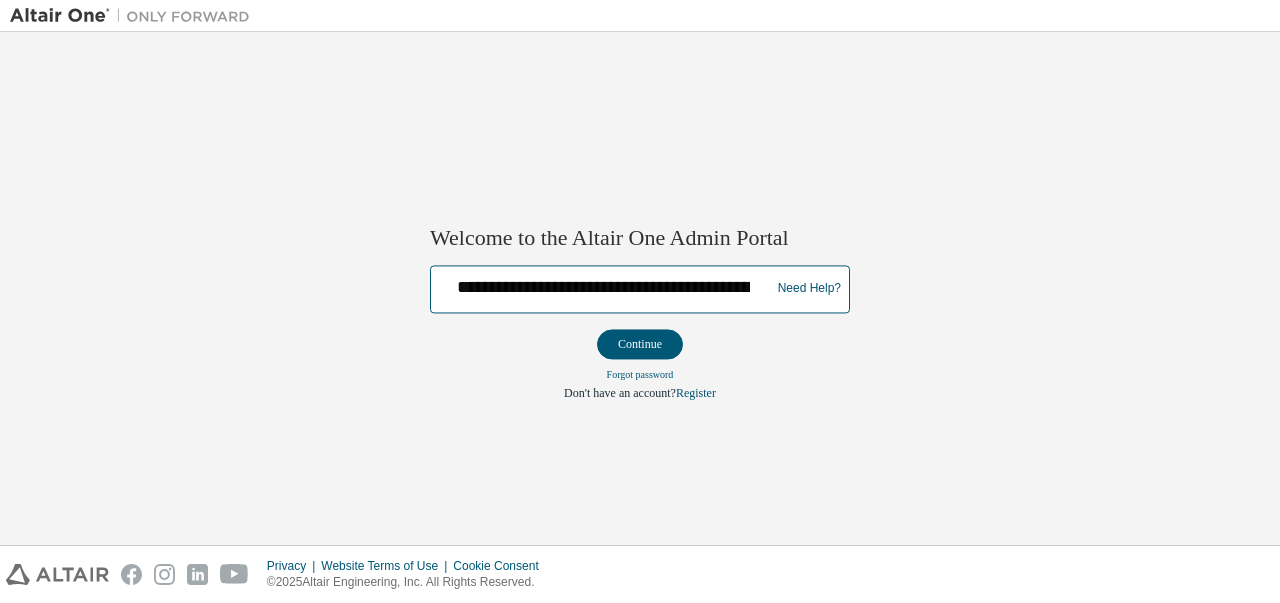 scroll, scrollTop: 0, scrollLeft: 100, axis: horizontal 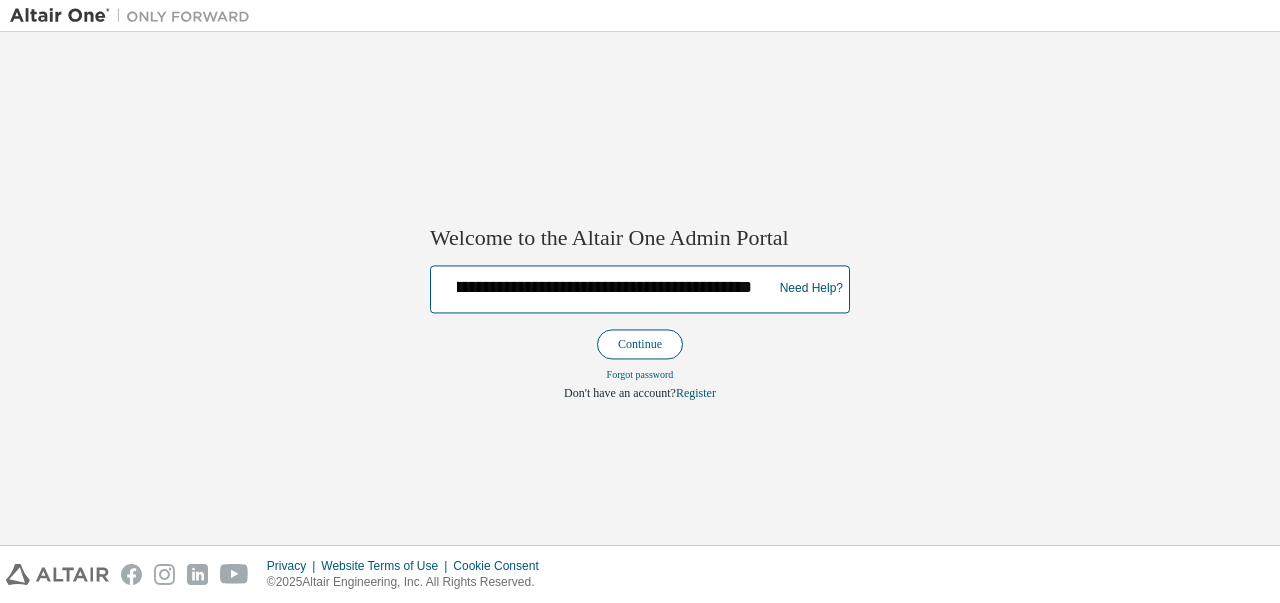 type on "**********" 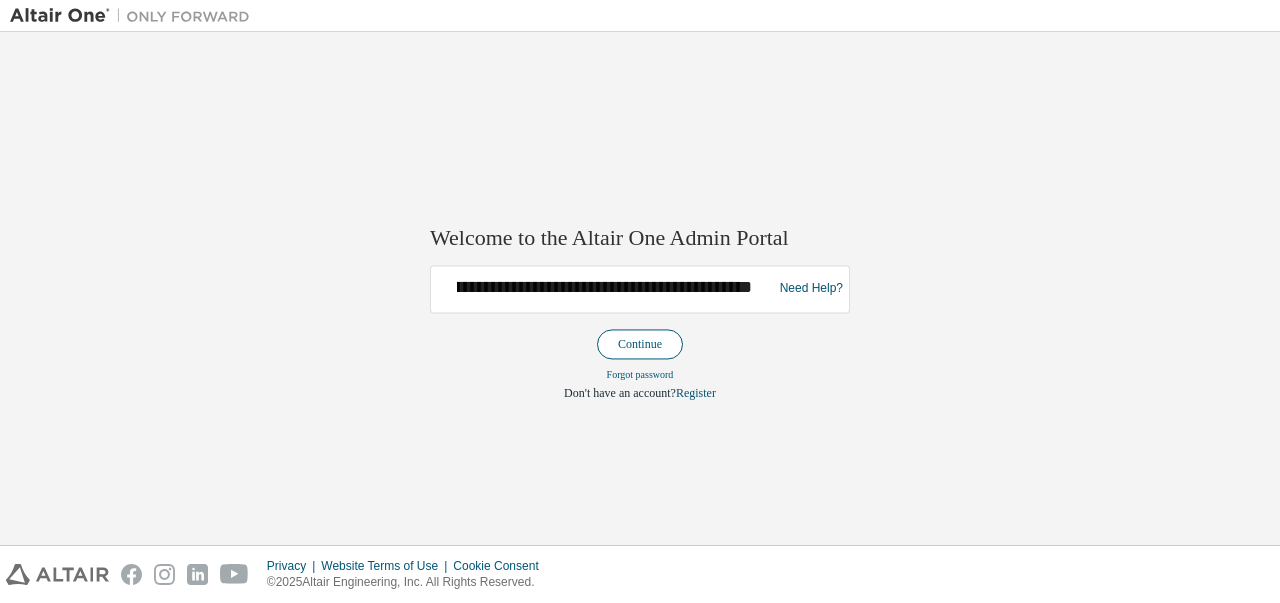click on "Continue" at bounding box center [640, 344] 